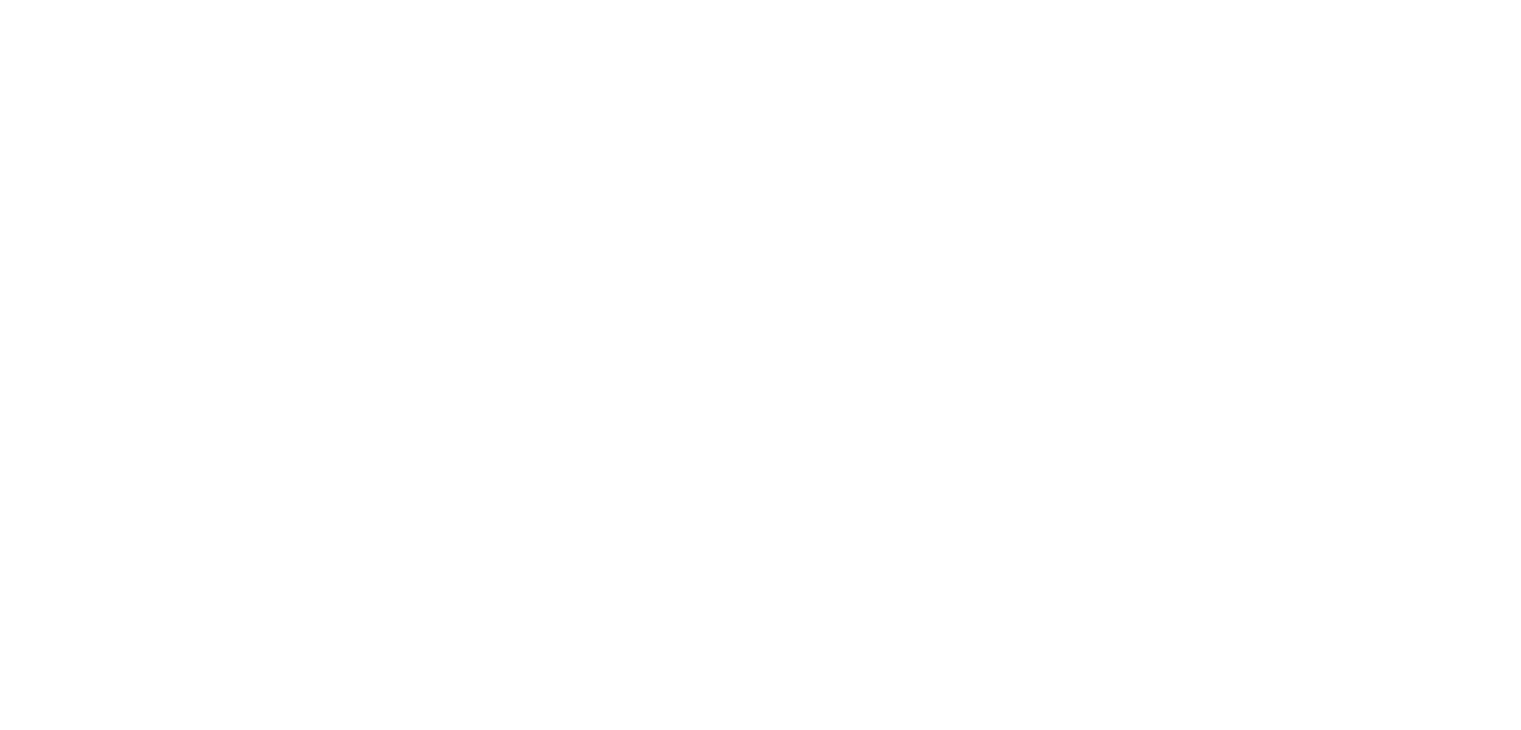 scroll, scrollTop: 0, scrollLeft: 0, axis: both 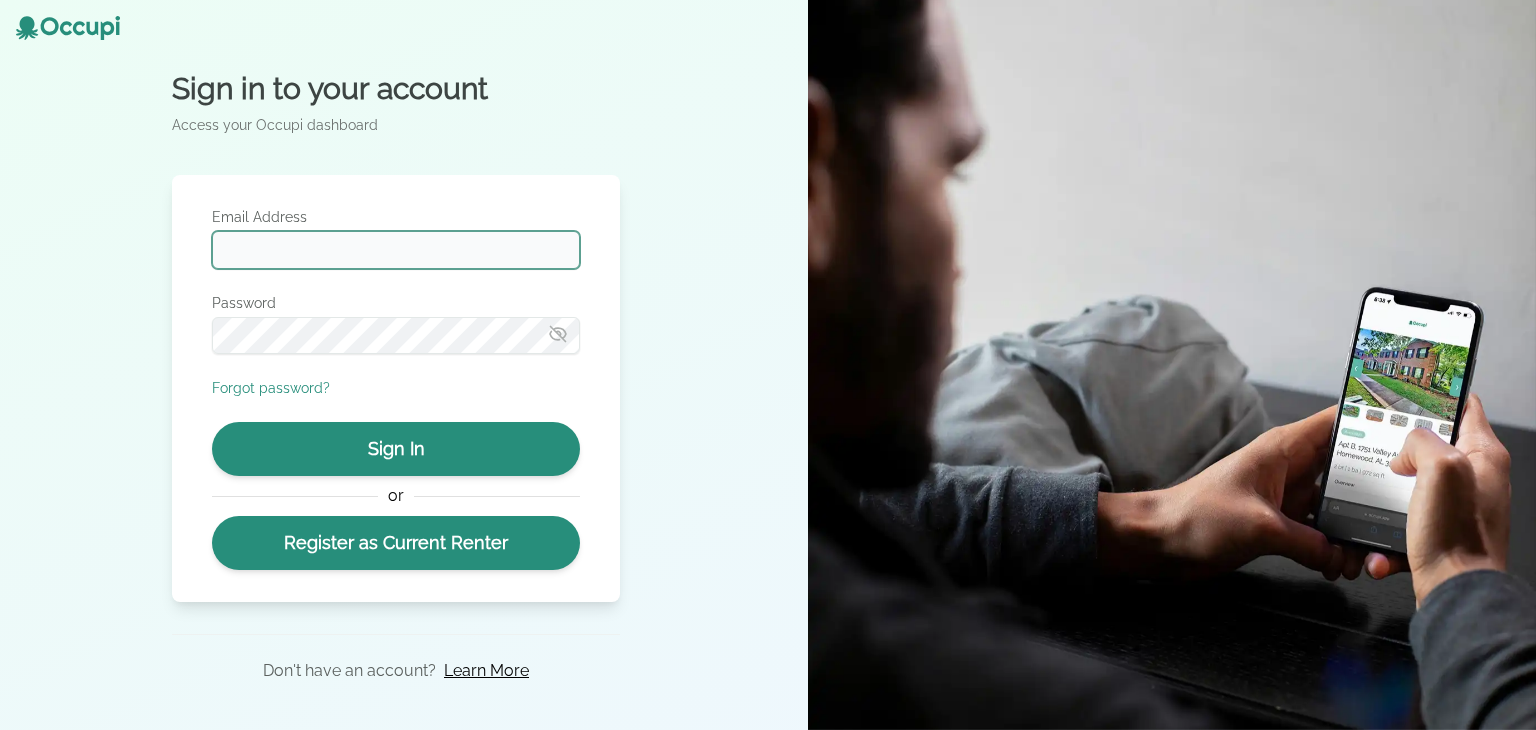 type on "**********" 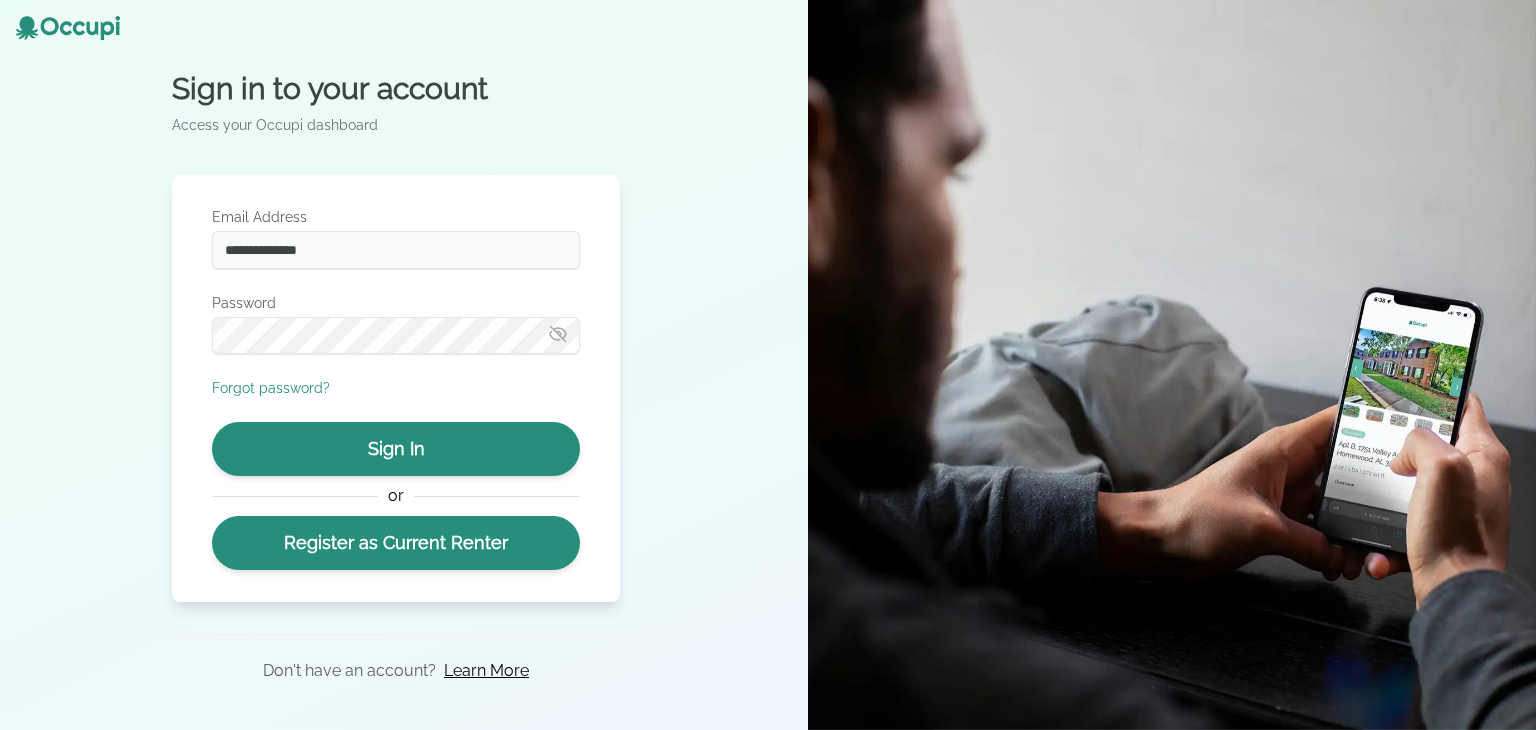 click at bounding box center (558, 334) 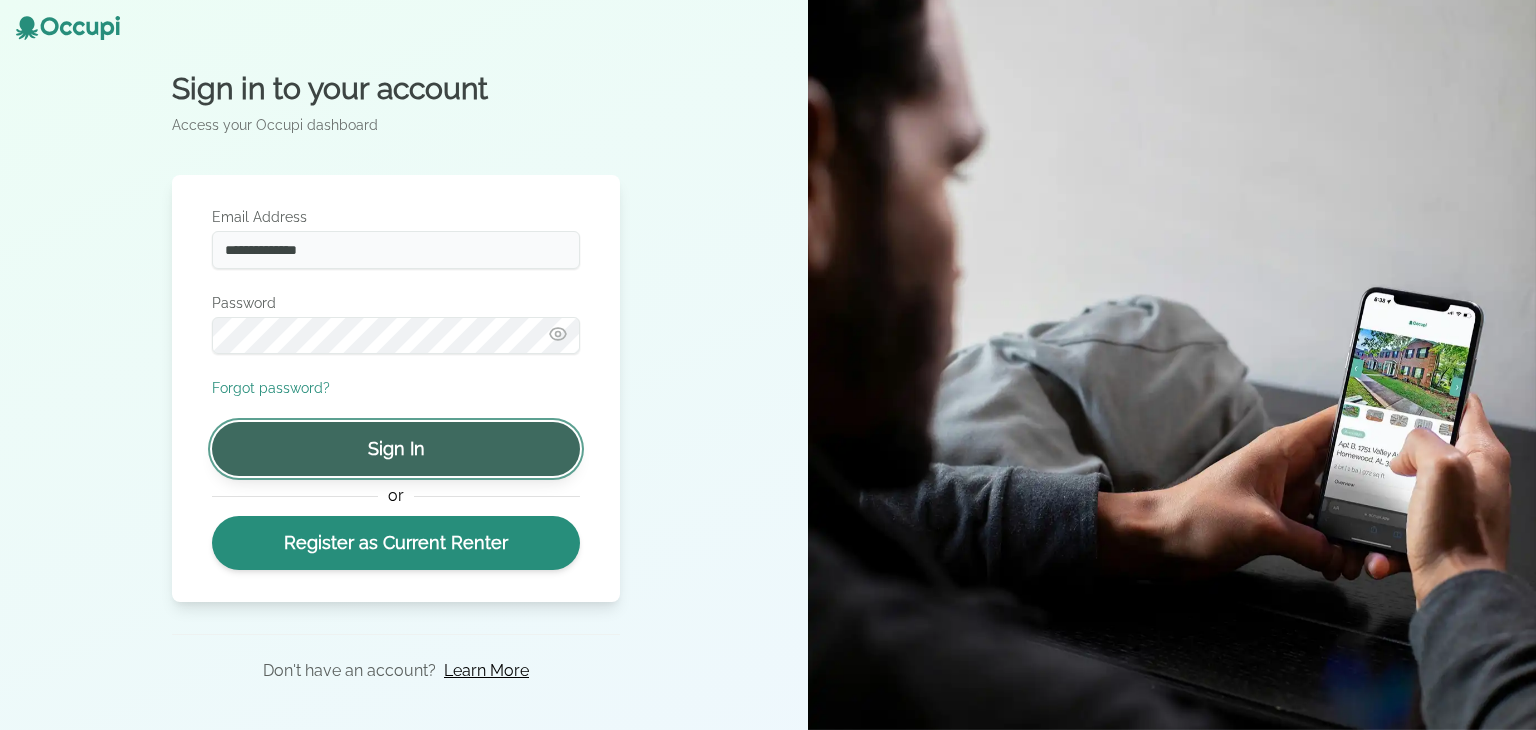 click on "Sign In" at bounding box center (396, 449) 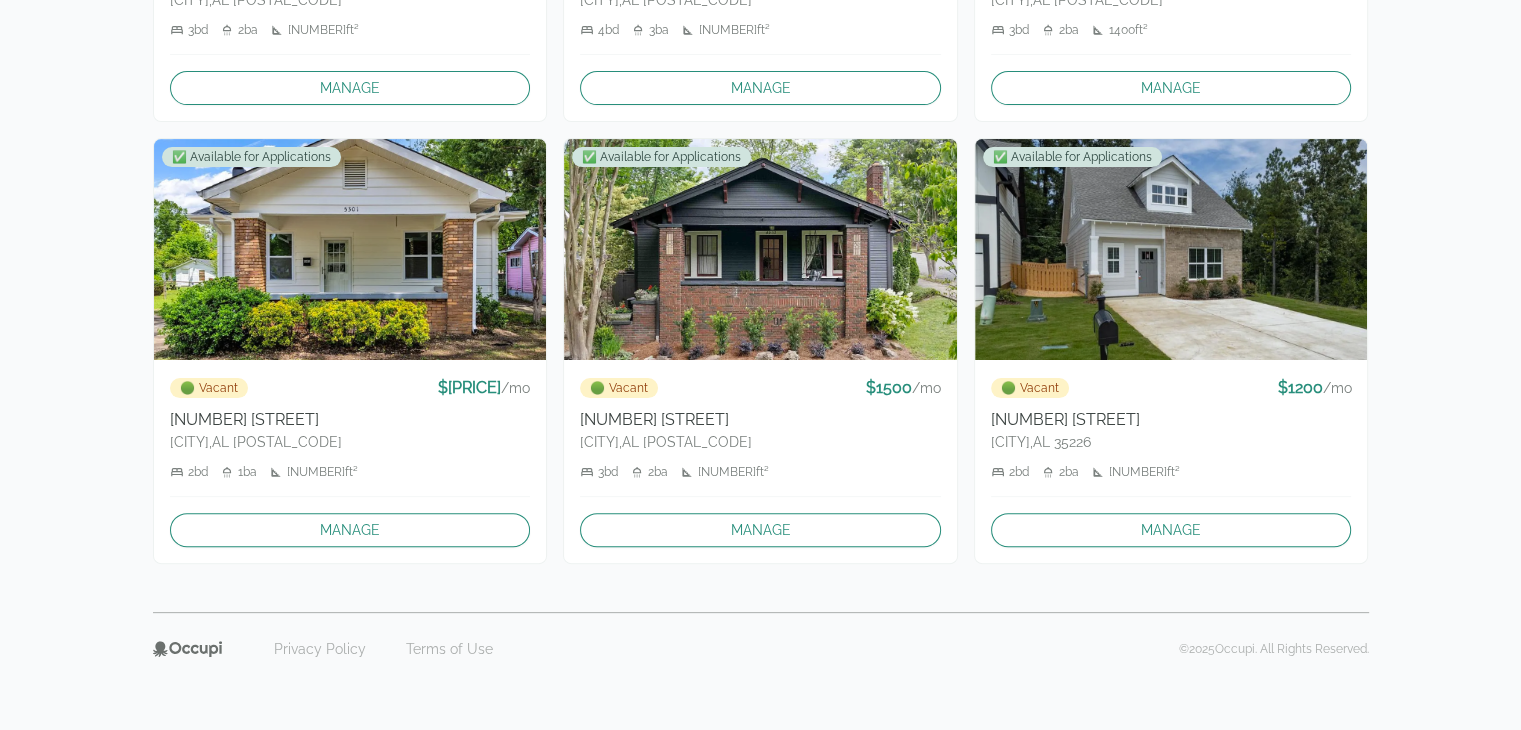 scroll, scrollTop: 0, scrollLeft: 0, axis: both 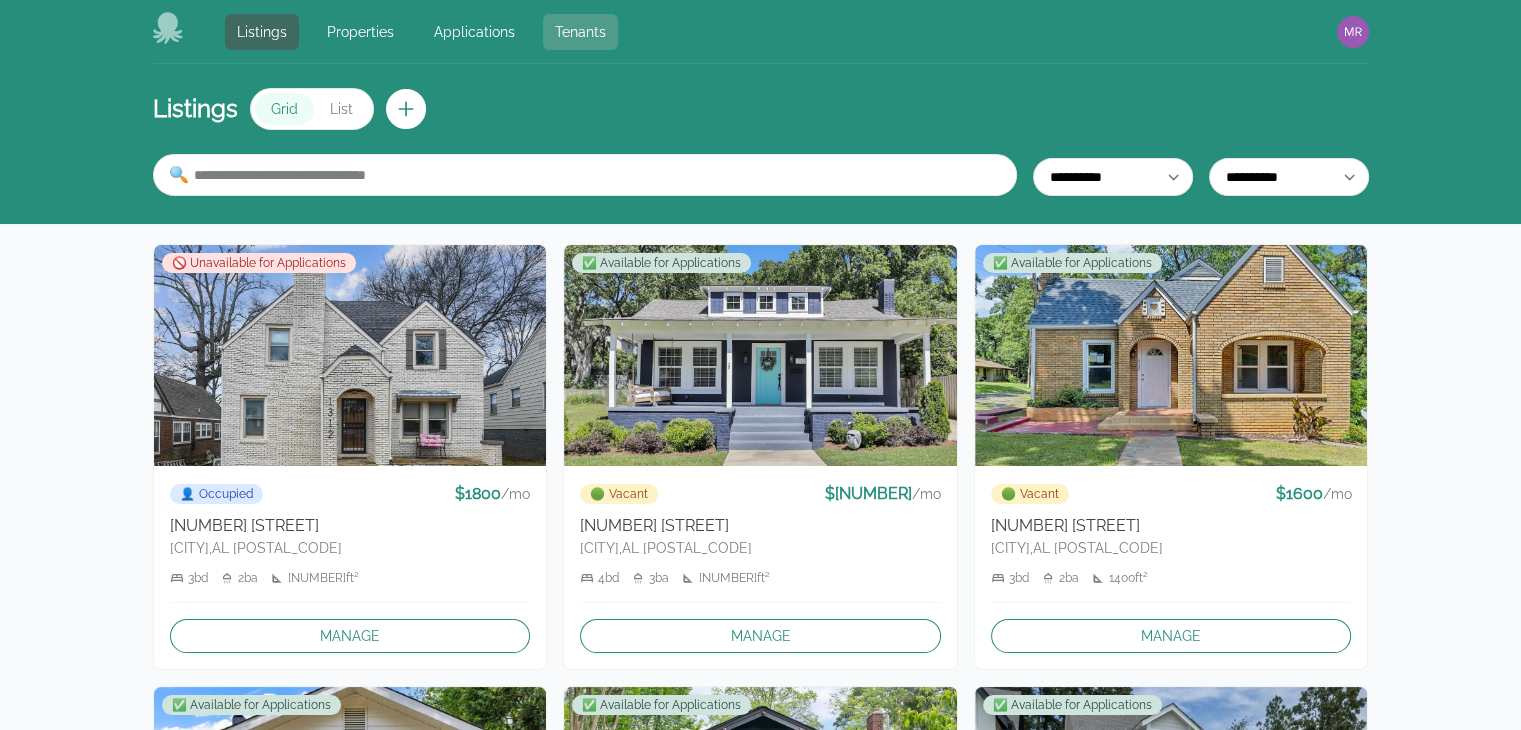 click on "Tenants" at bounding box center (580, 32) 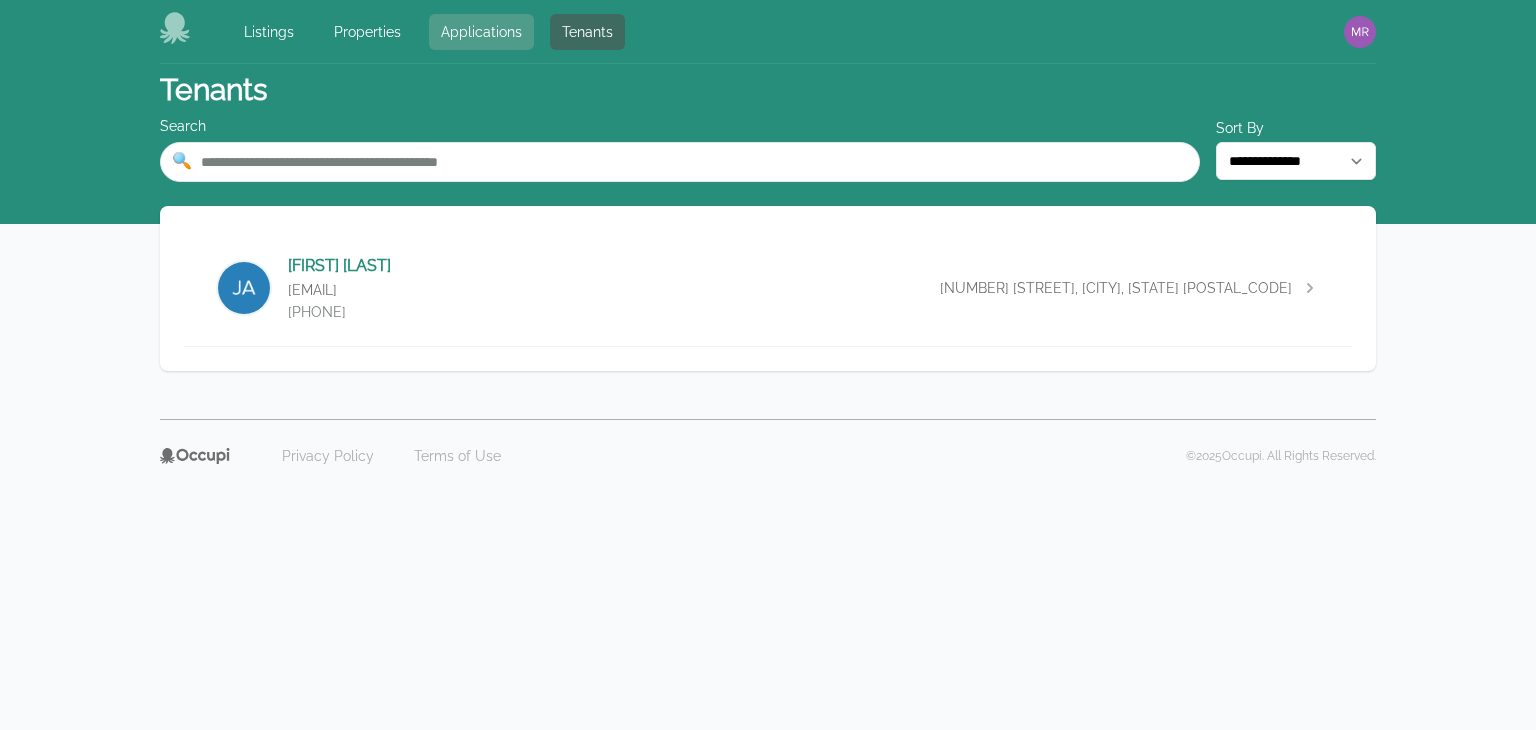 click on "Applications" at bounding box center (481, 32) 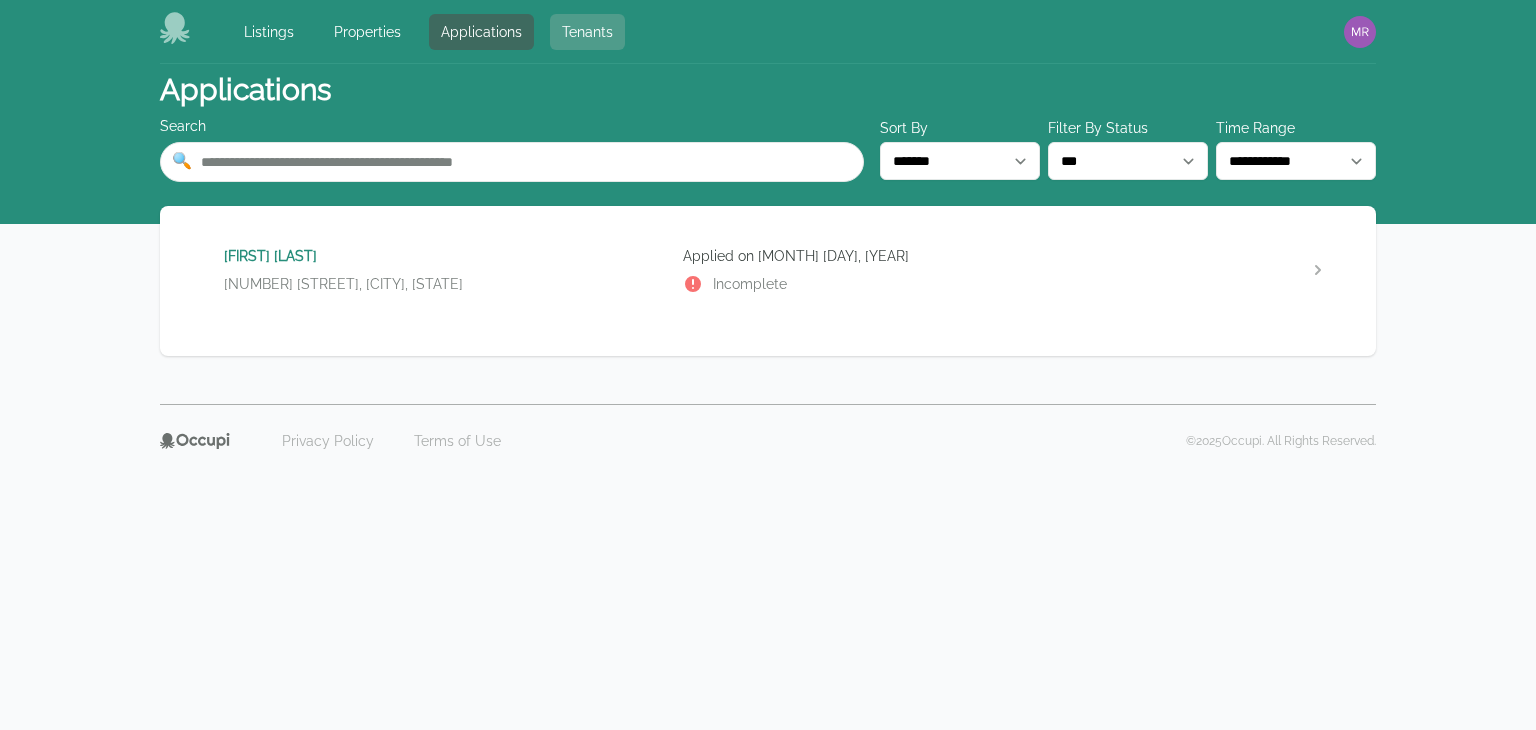 click on "Tenants" at bounding box center [587, 32] 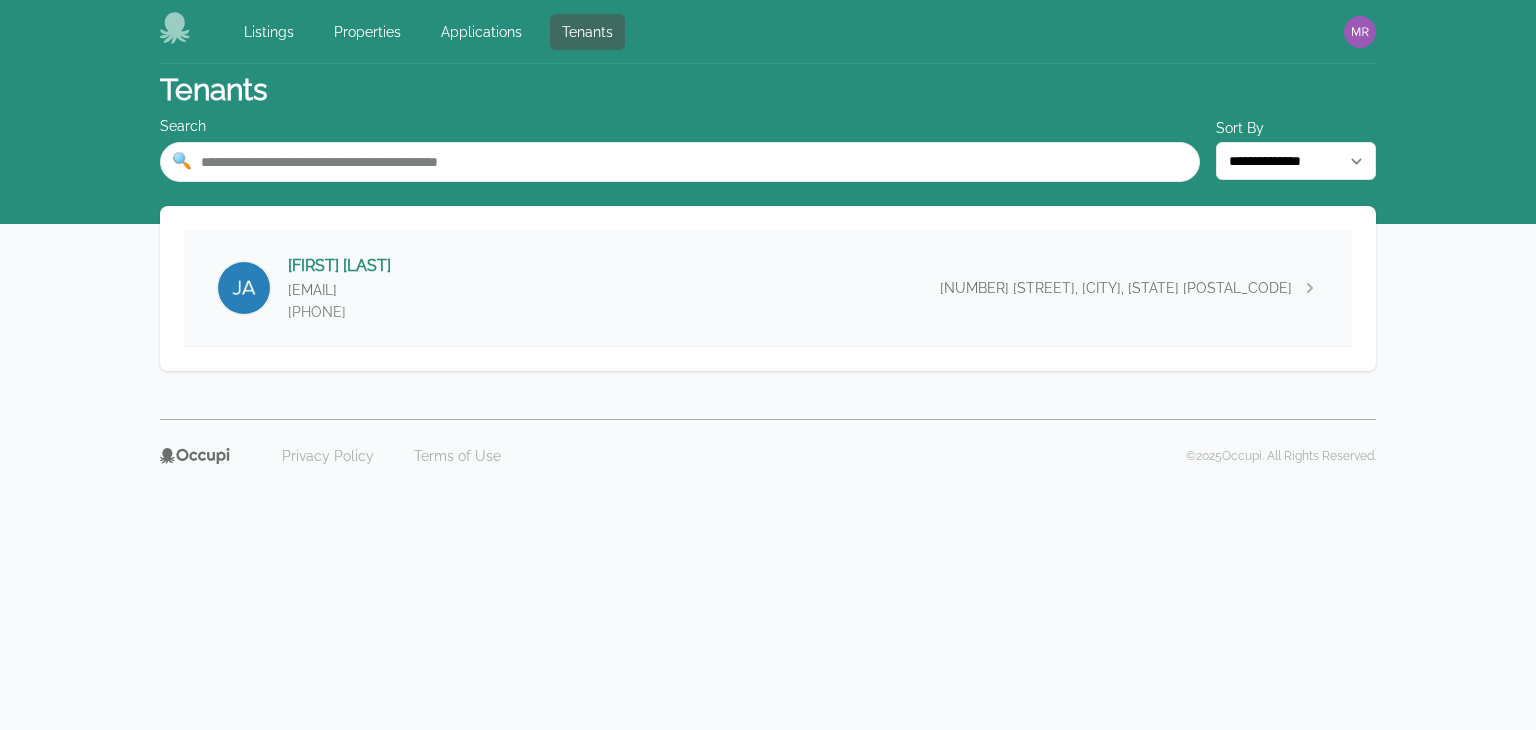 click on "[FIRST]   [LAST] [EMAIL] [PHONE] [NUMBER] [STREET], [CITY], [STATE]" at bounding box center [768, 288] 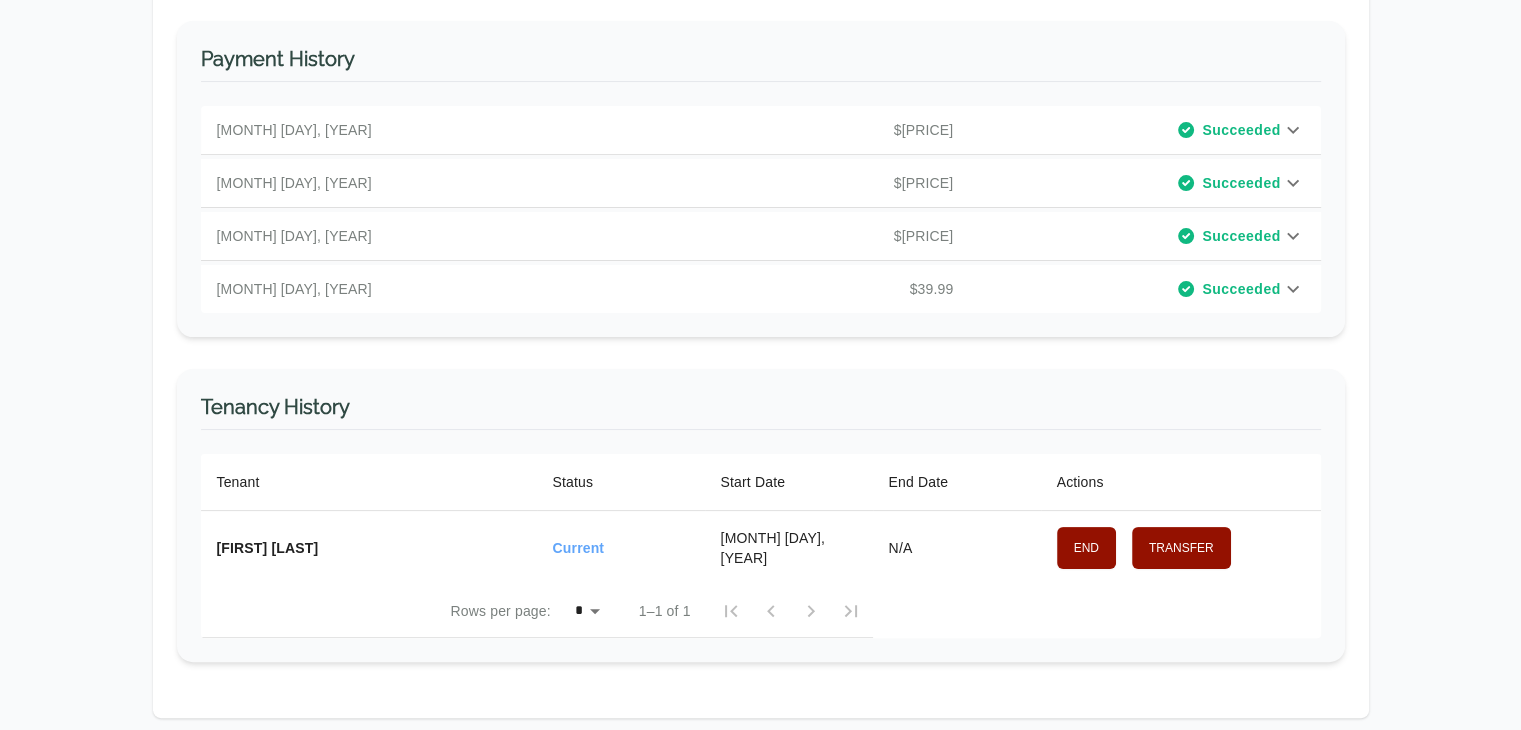 scroll, scrollTop: 0, scrollLeft: 0, axis: both 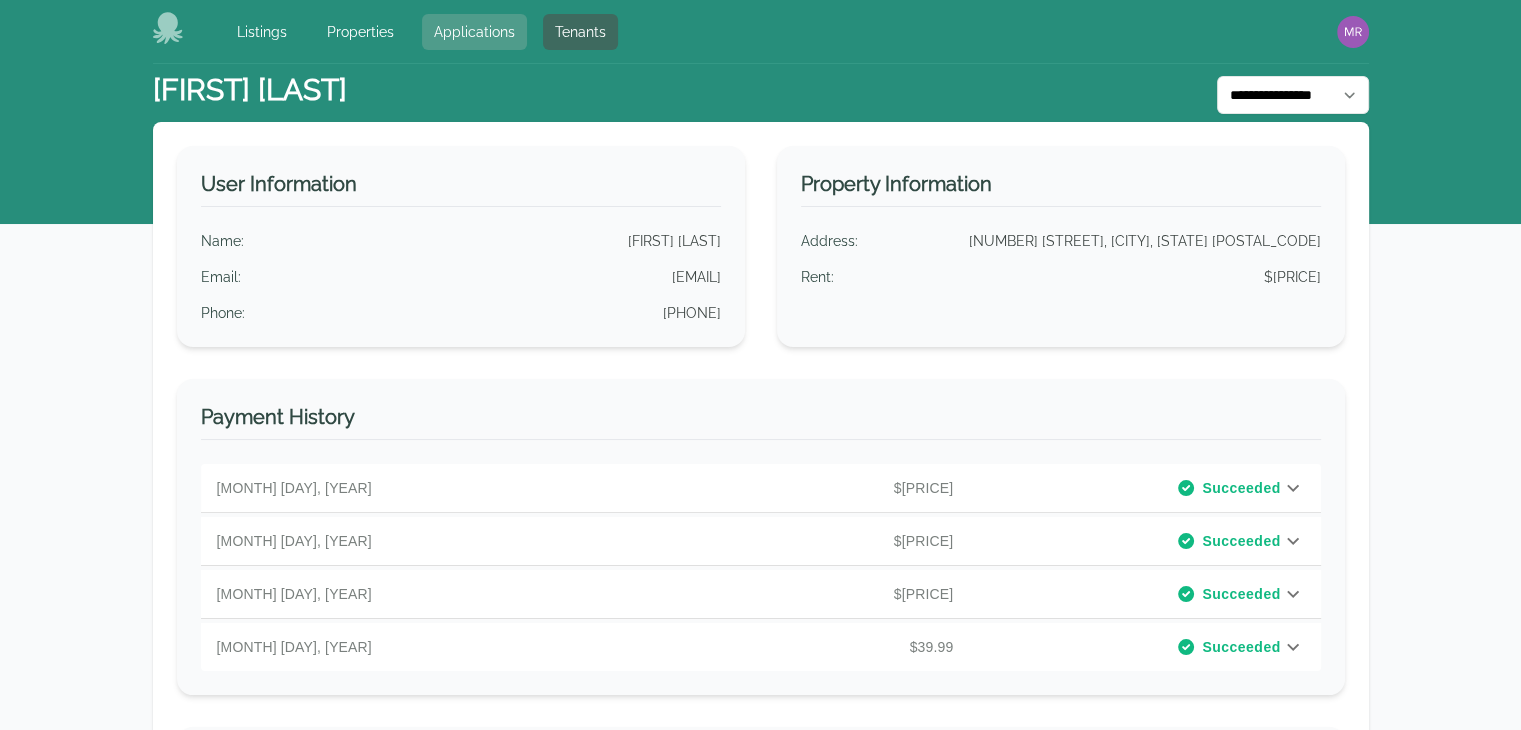 click on "Applications" at bounding box center (474, 32) 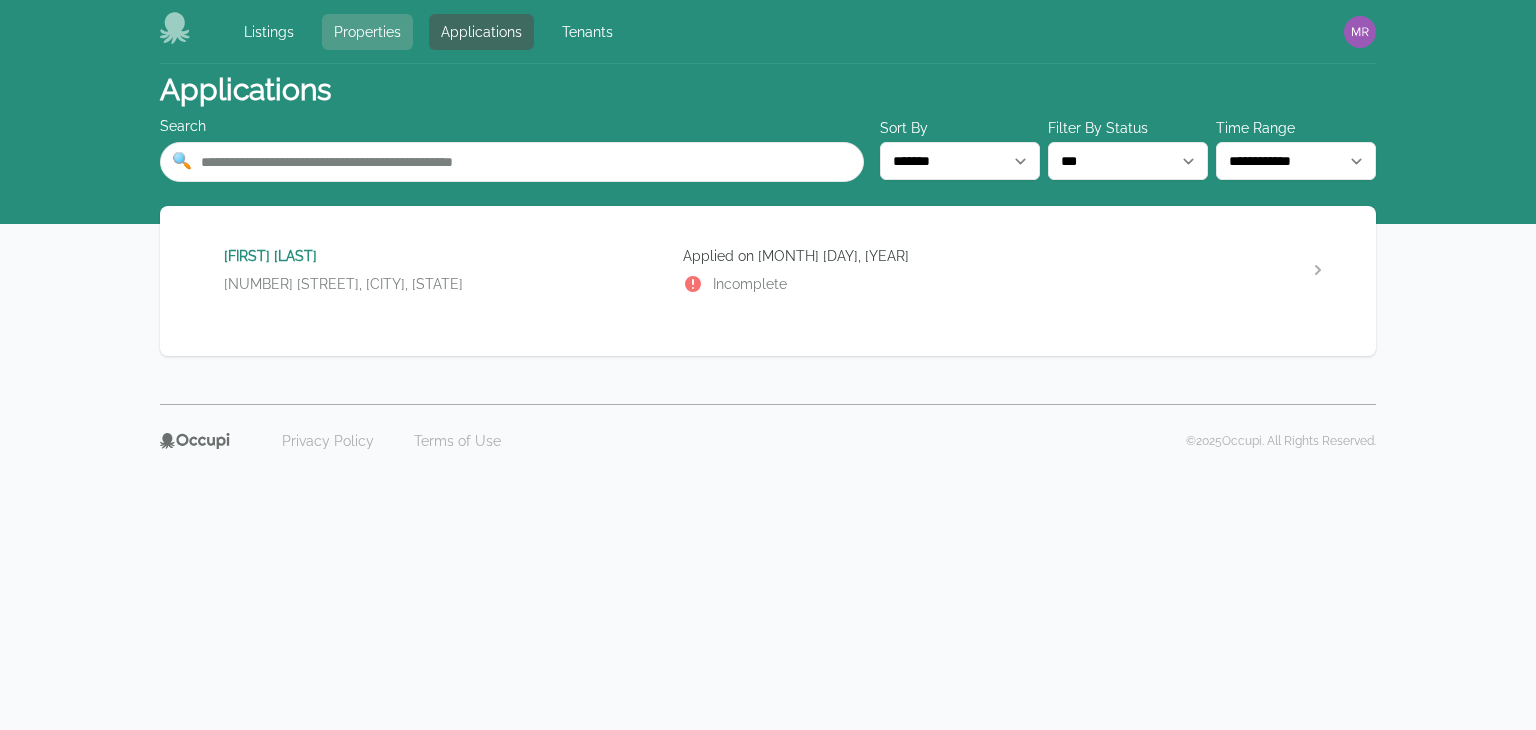 click on "Properties" at bounding box center [367, 32] 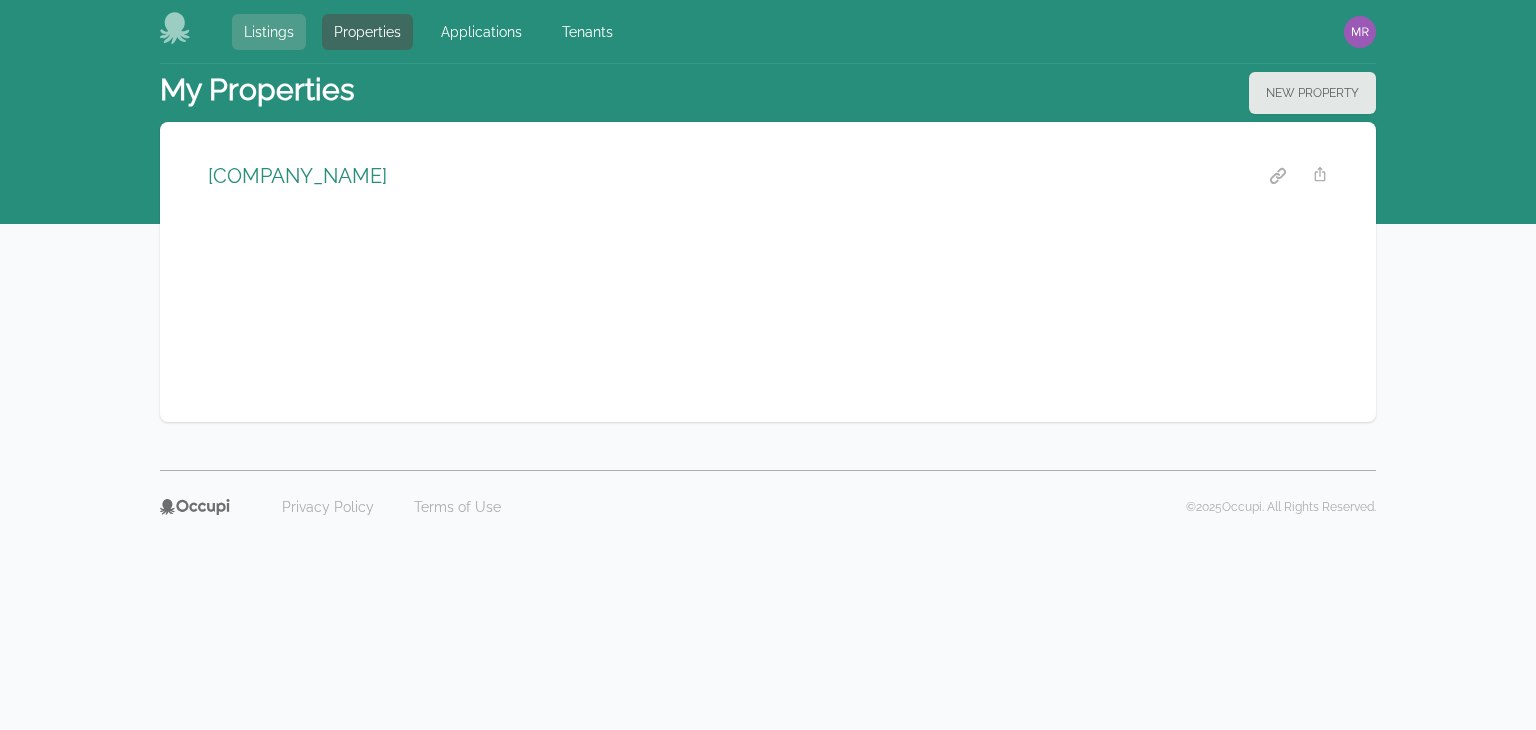 click on "Listings" at bounding box center (269, 32) 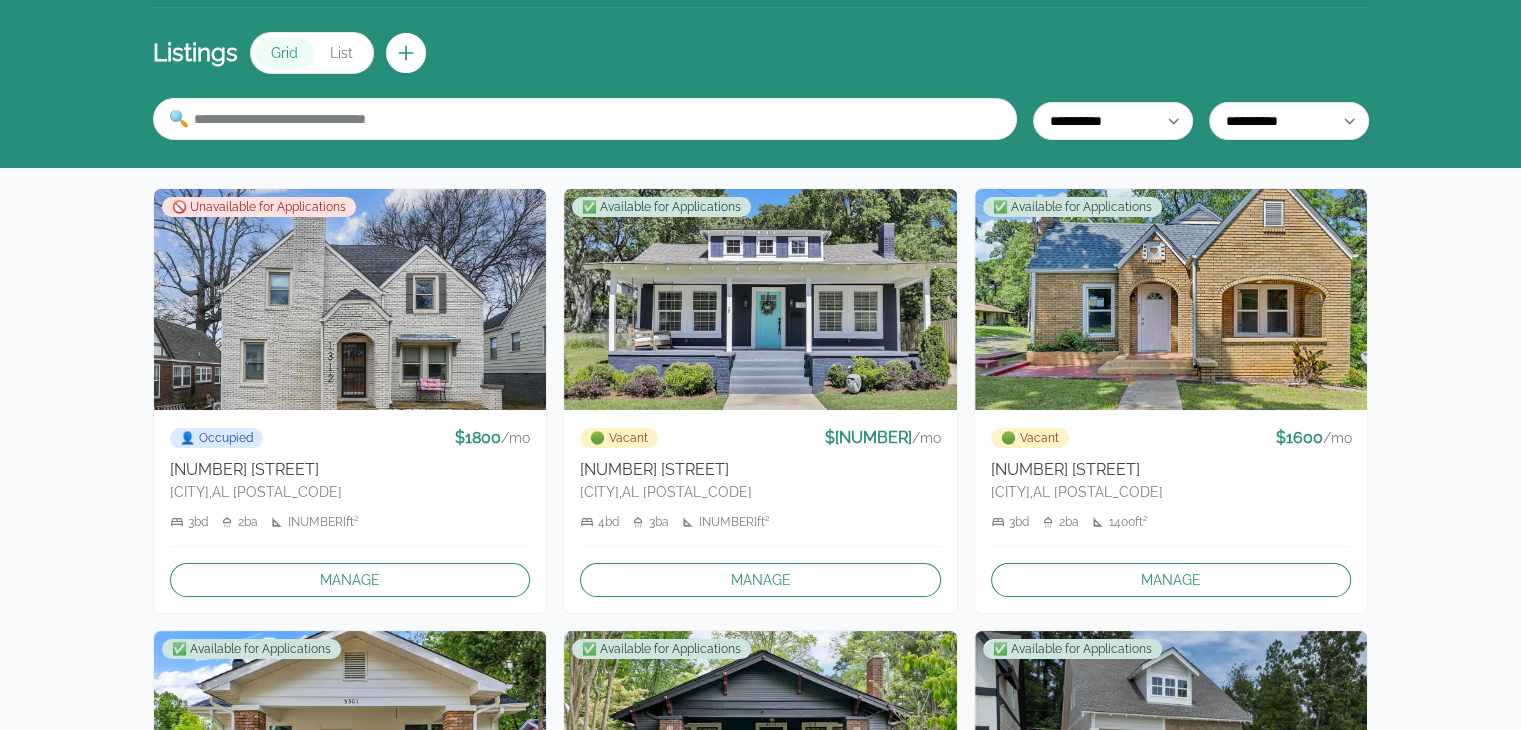 scroll, scrollTop: 70, scrollLeft: 0, axis: vertical 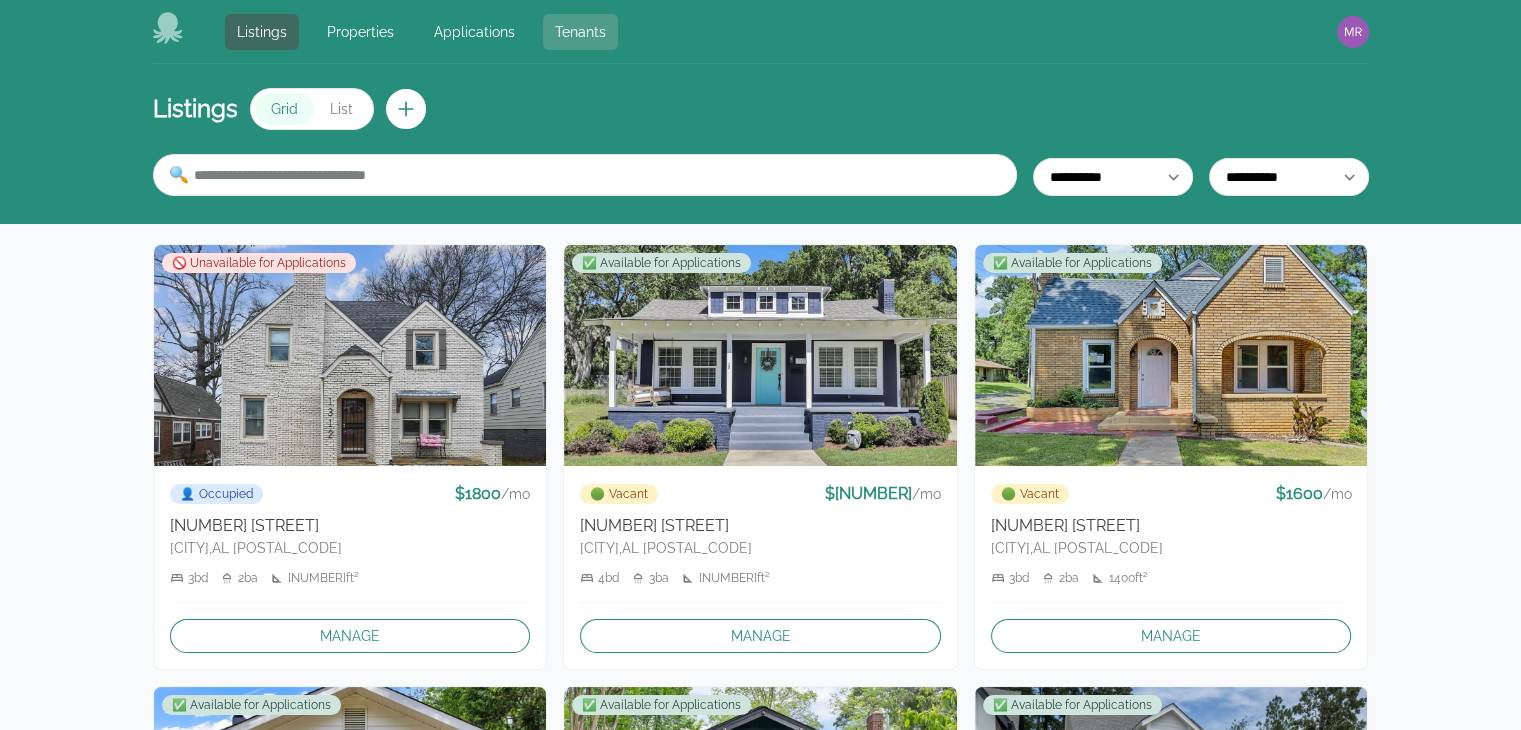 click on "Tenants" at bounding box center [580, 32] 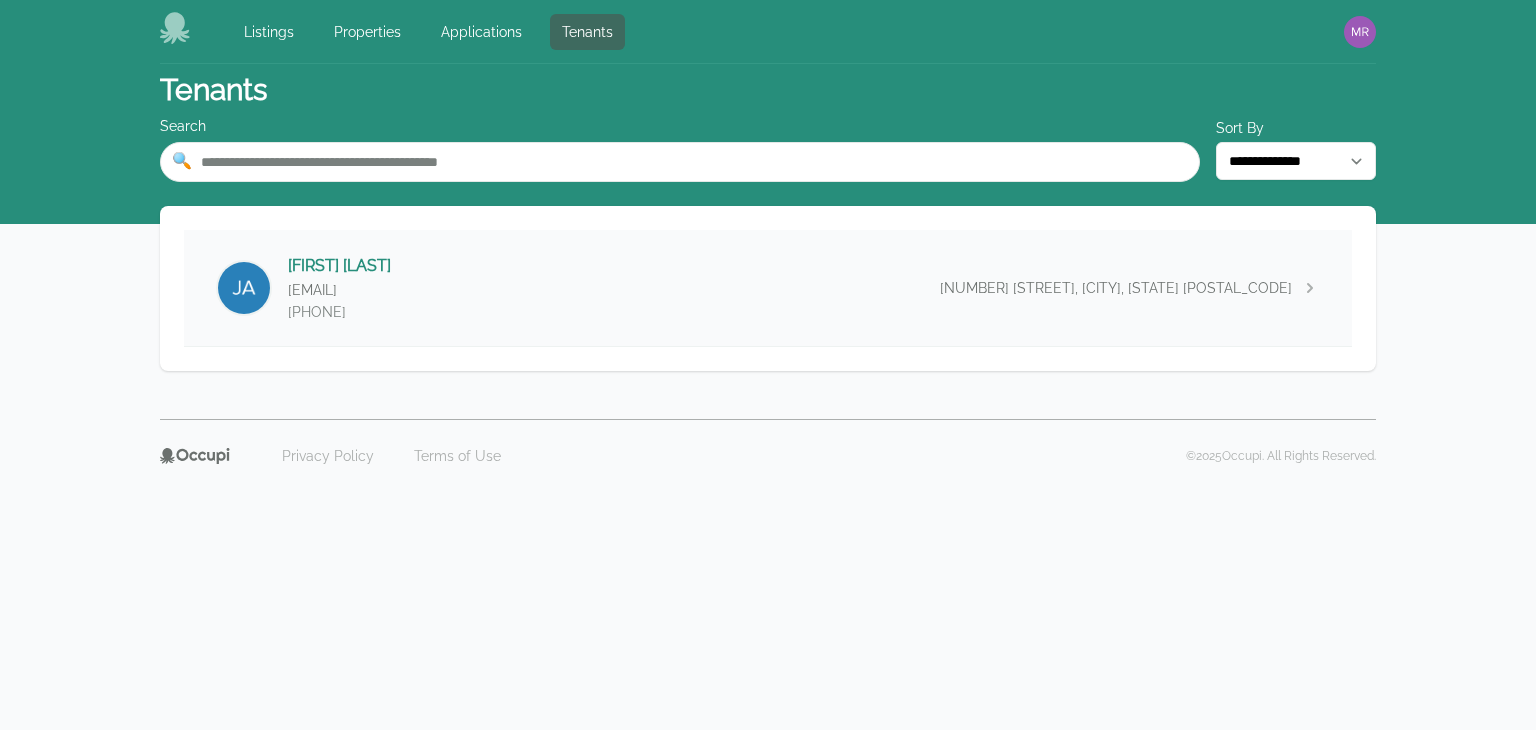 click on "[FIRST]   [LAST]" at bounding box center [339, 266] 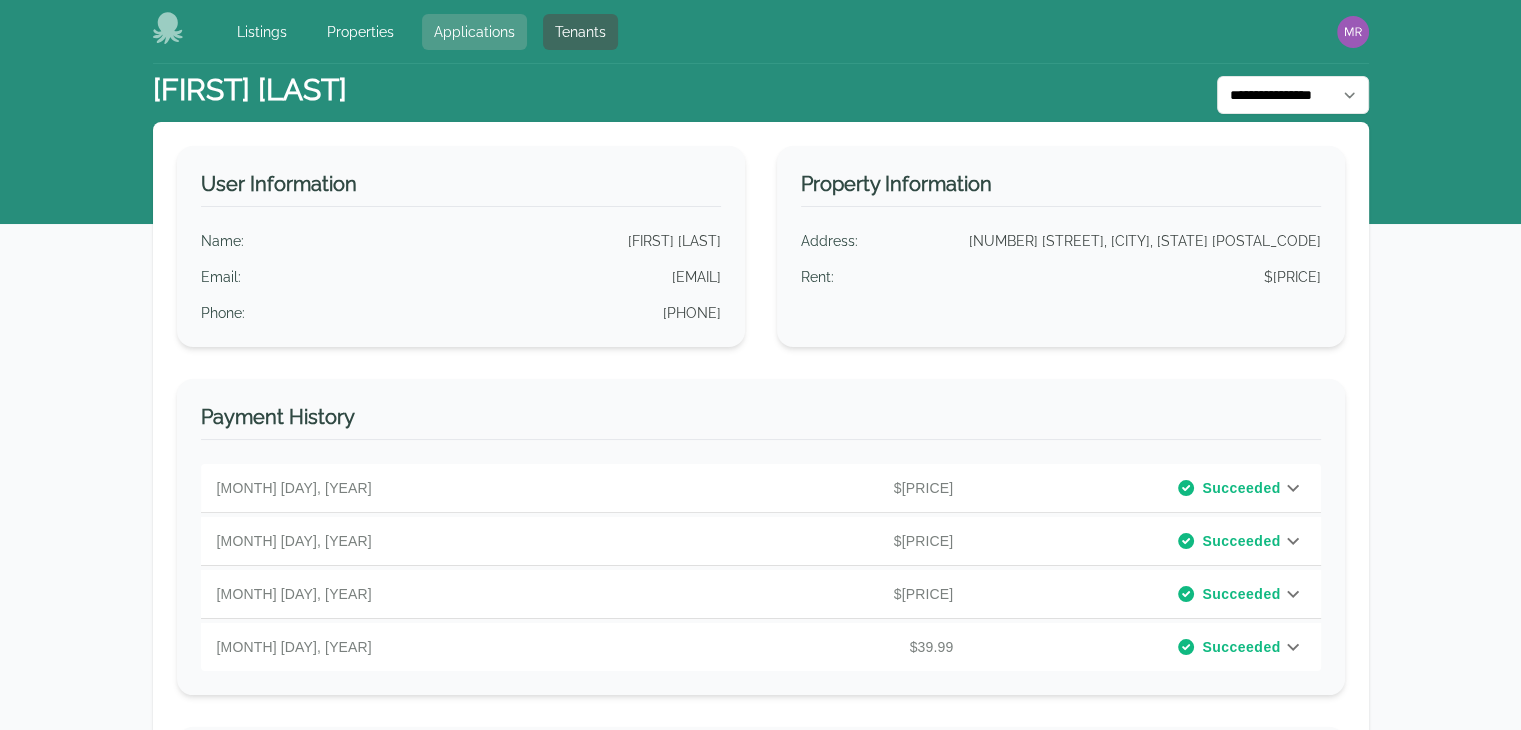 click on "Applications" at bounding box center [474, 32] 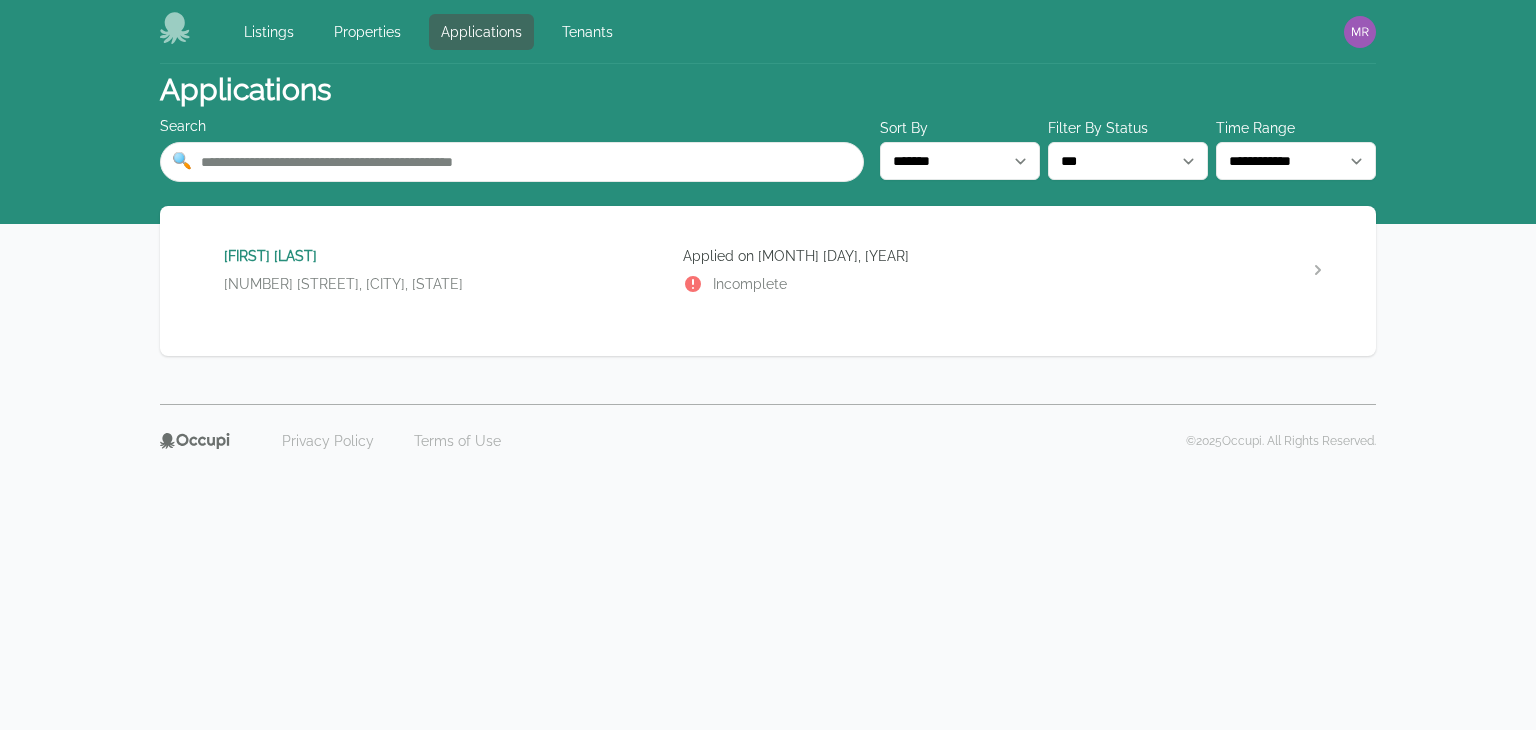 click on "[FIRST]   [LAST]" at bounding box center [445, 256] 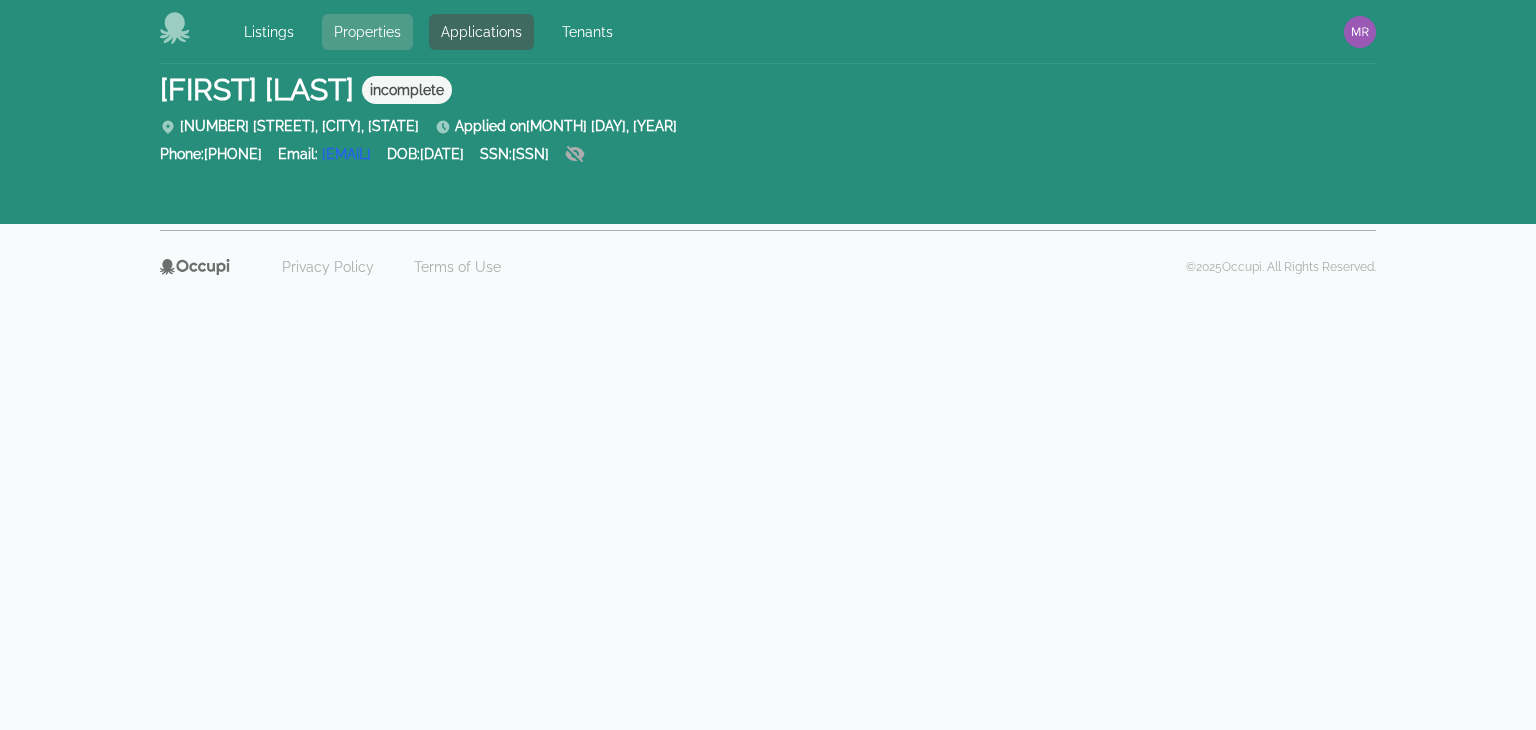 click on "Properties" at bounding box center [367, 32] 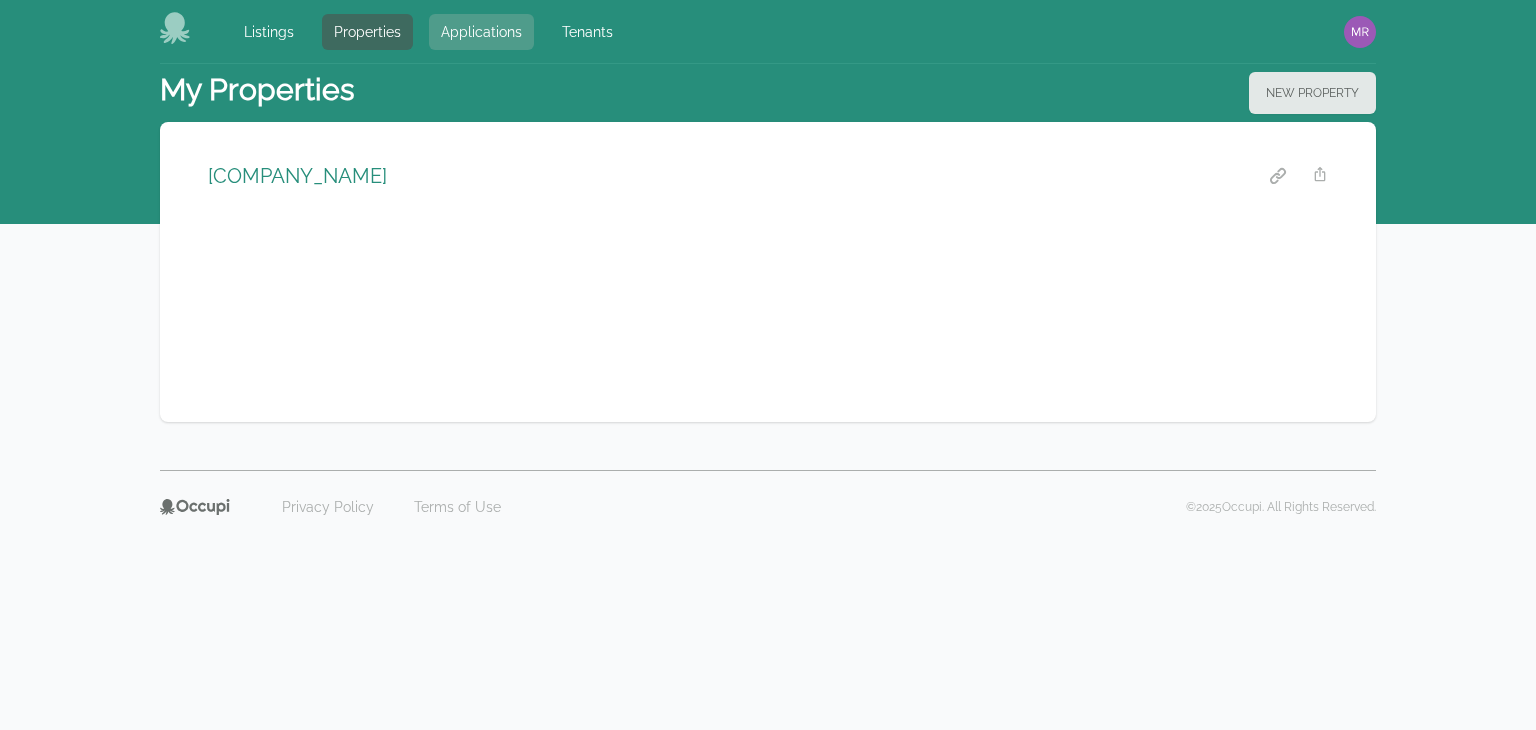 click on "Applications" at bounding box center [481, 32] 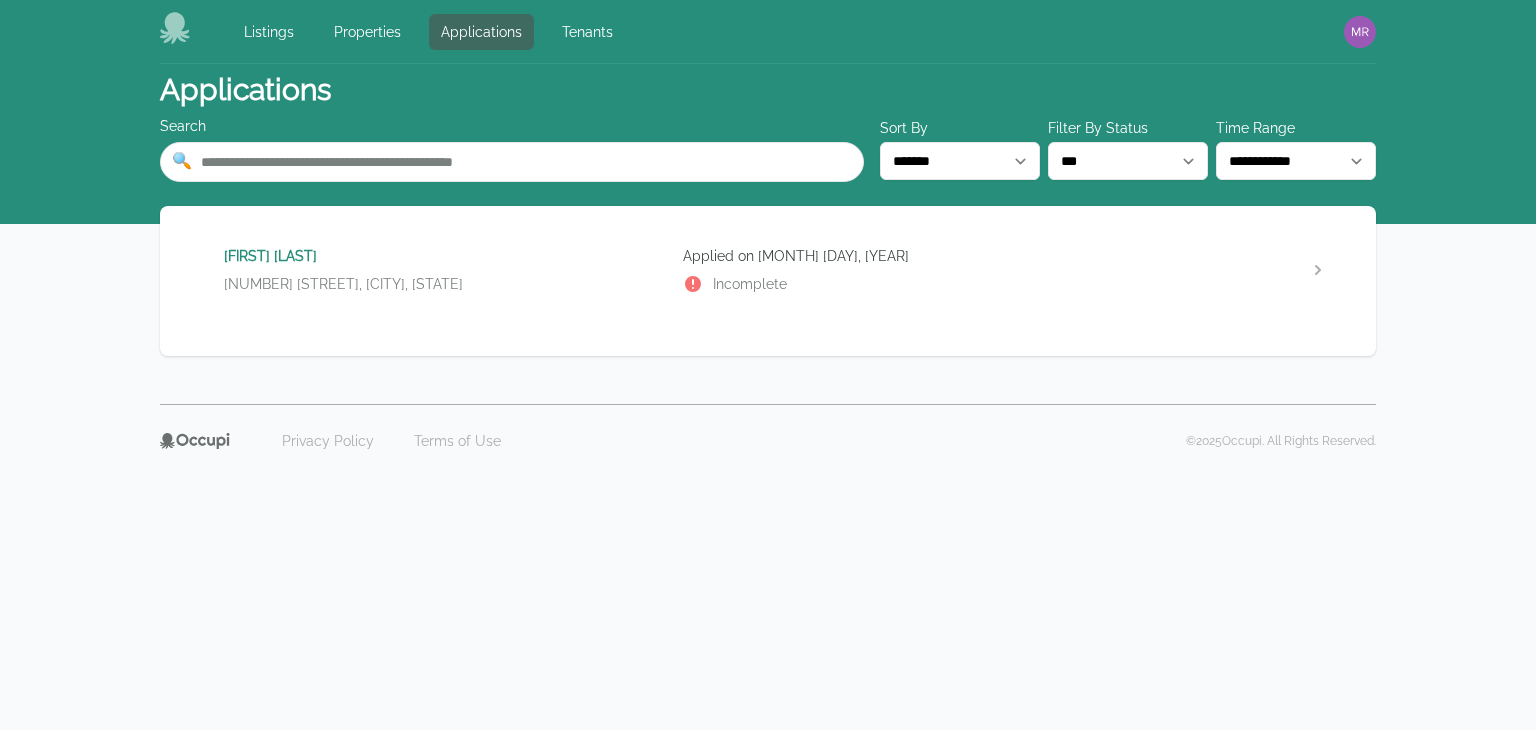 click on "Applied on   [MONTH] [DAY], [YEAR] Incomplete" at bounding box center (904, 270) 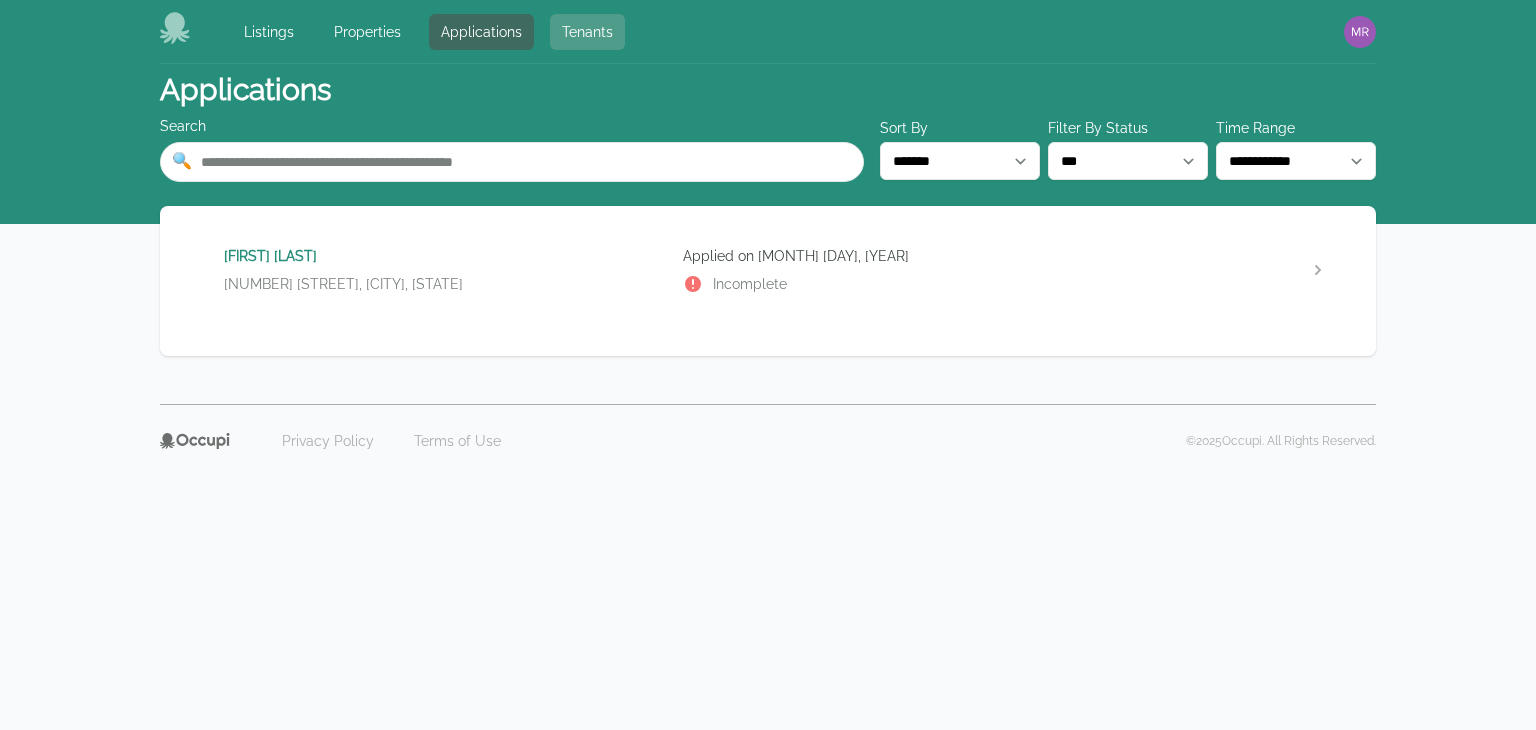 click on "Tenants" at bounding box center [587, 32] 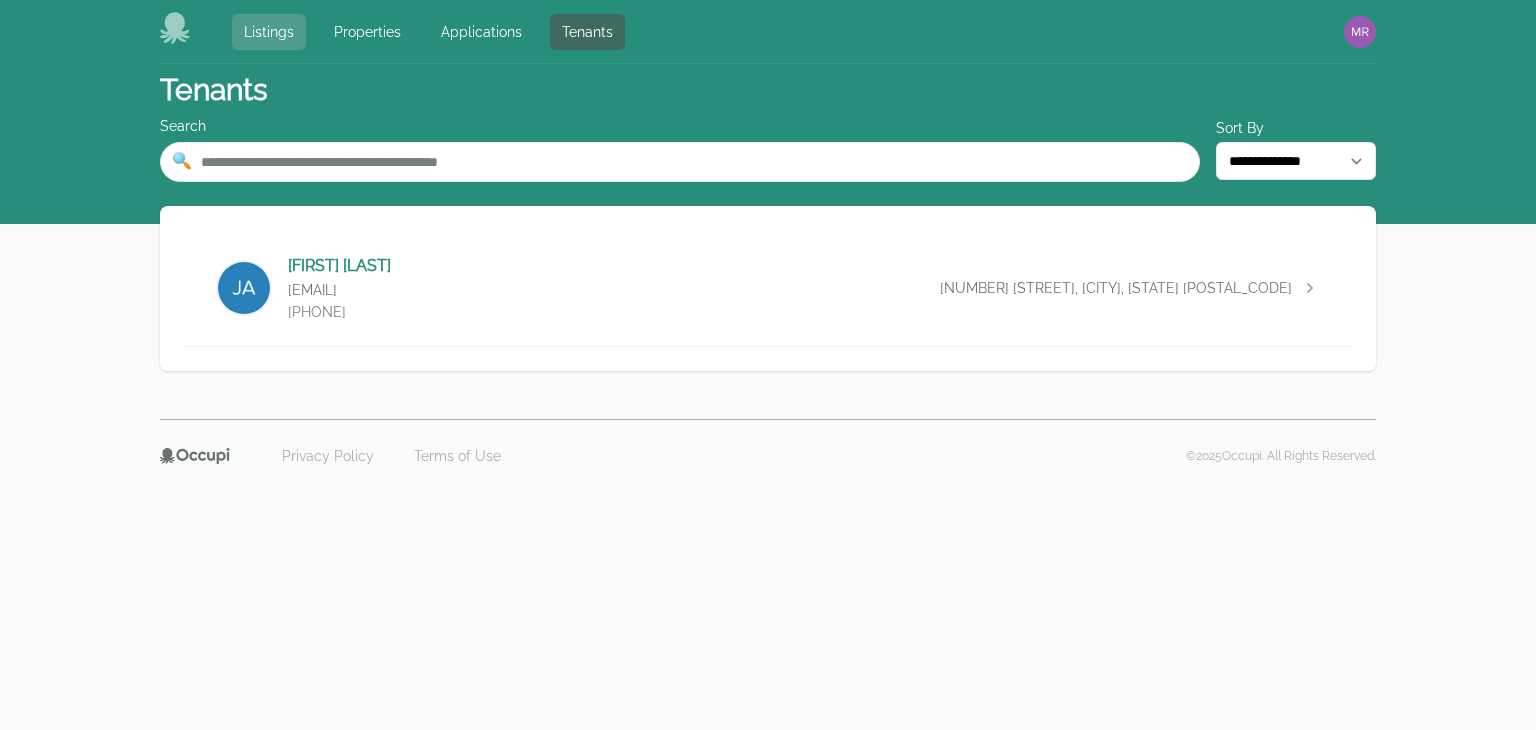 click on "Listings" at bounding box center (269, 32) 